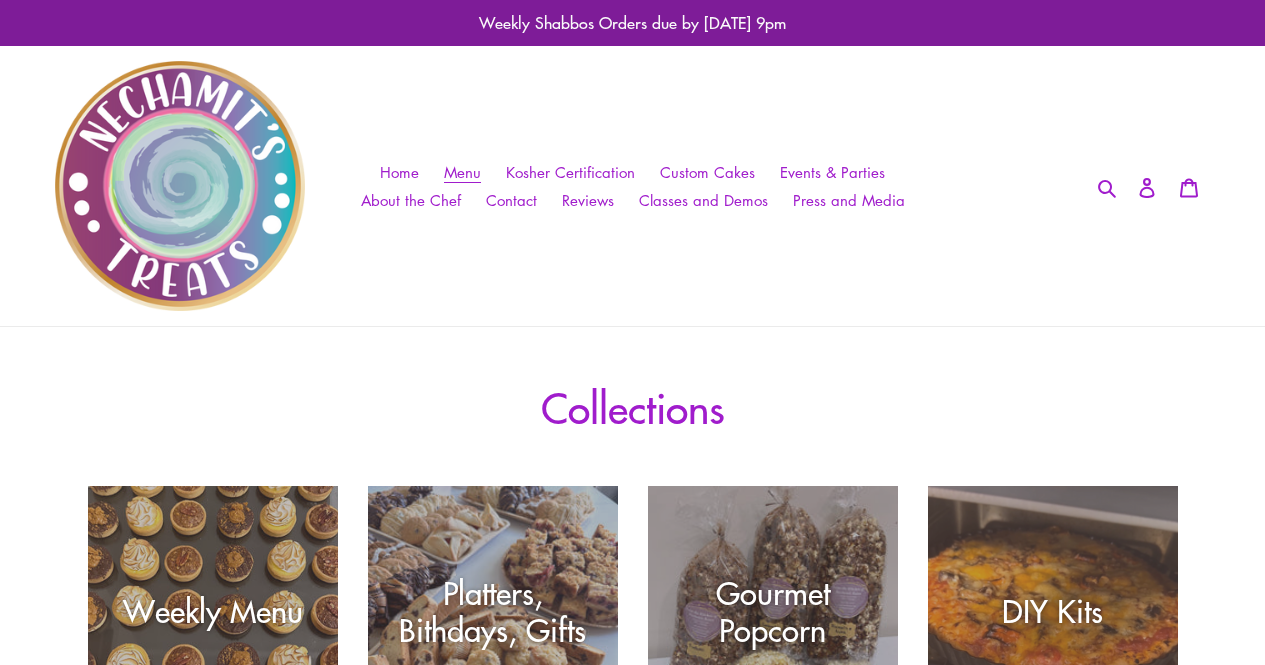 scroll, scrollTop: 117, scrollLeft: 0, axis: vertical 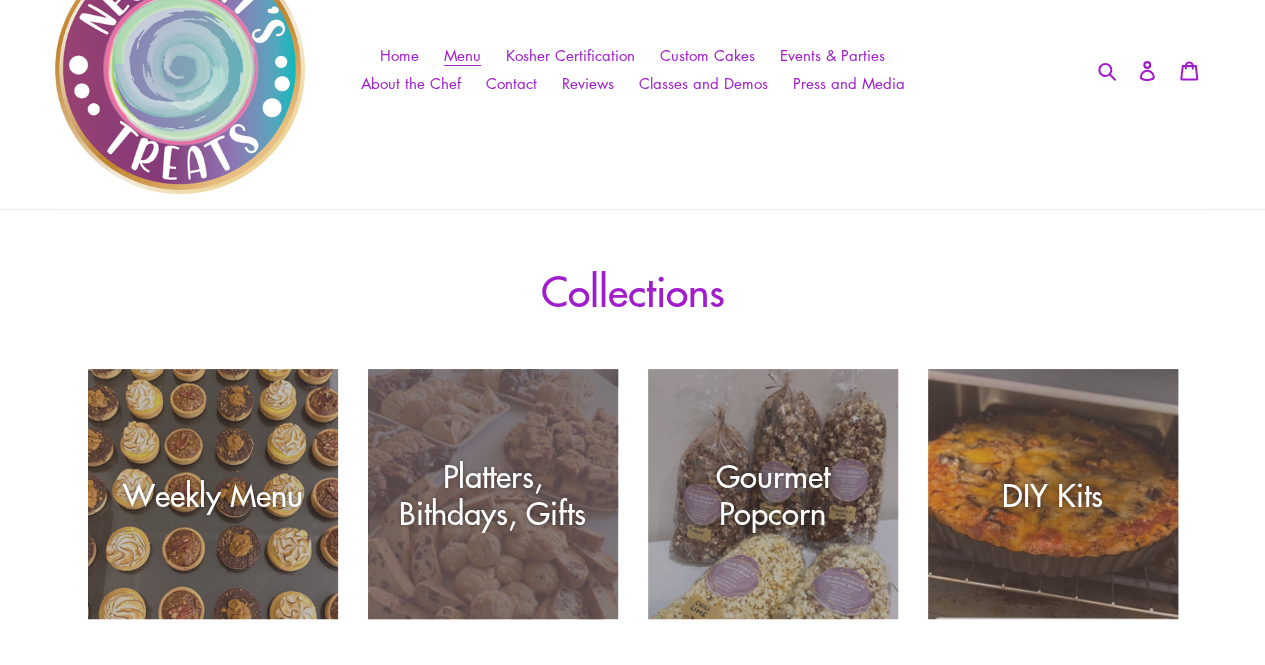 click on "Platters, Bithdays, Gifts" at bounding box center [493, 619] 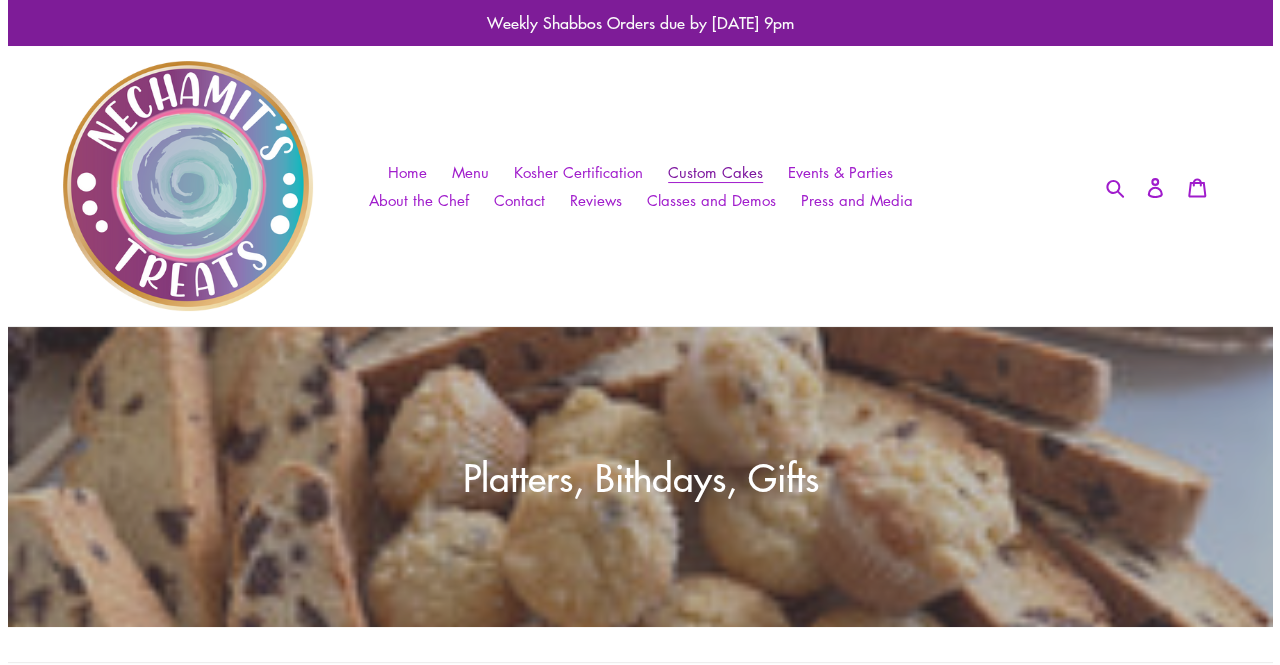 scroll, scrollTop: 0, scrollLeft: 0, axis: both 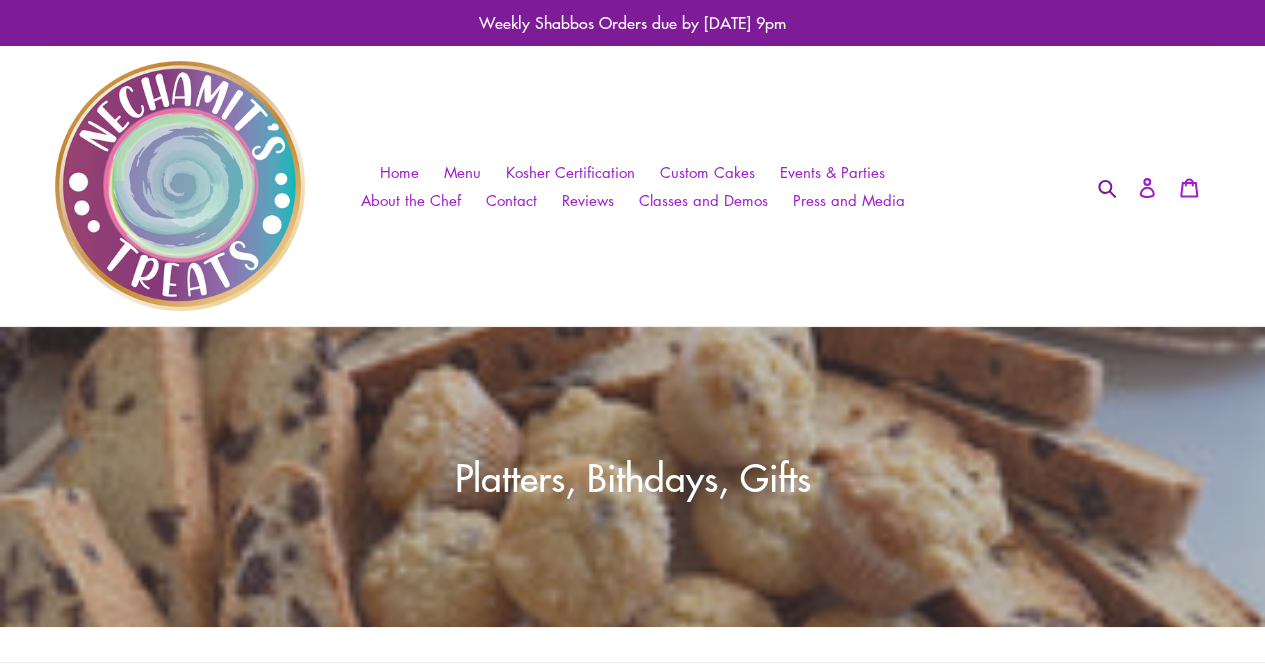 click 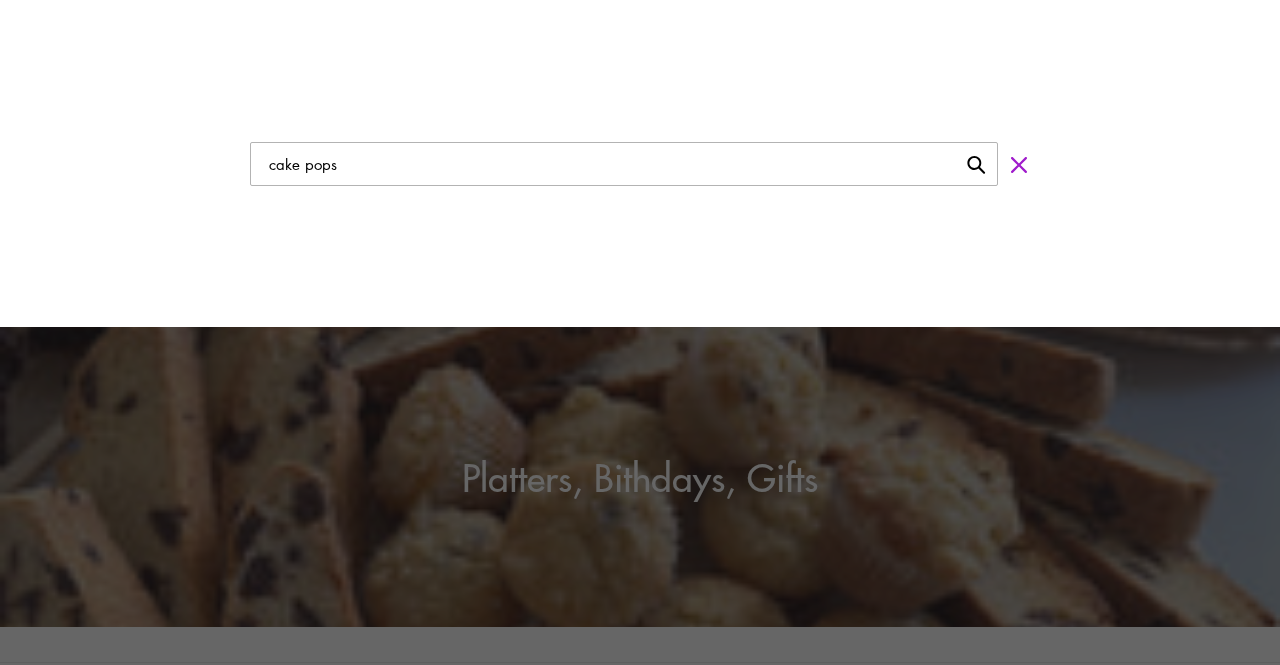 type on "cake pops" 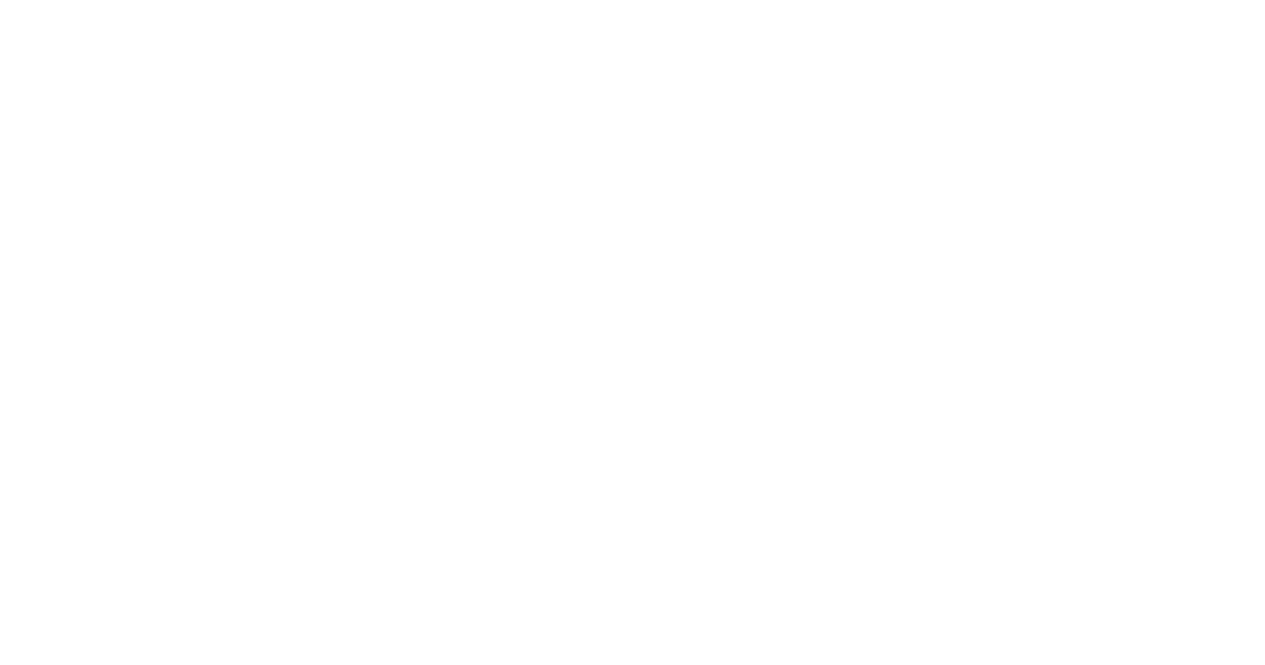 click at bounding box center (0, 0) 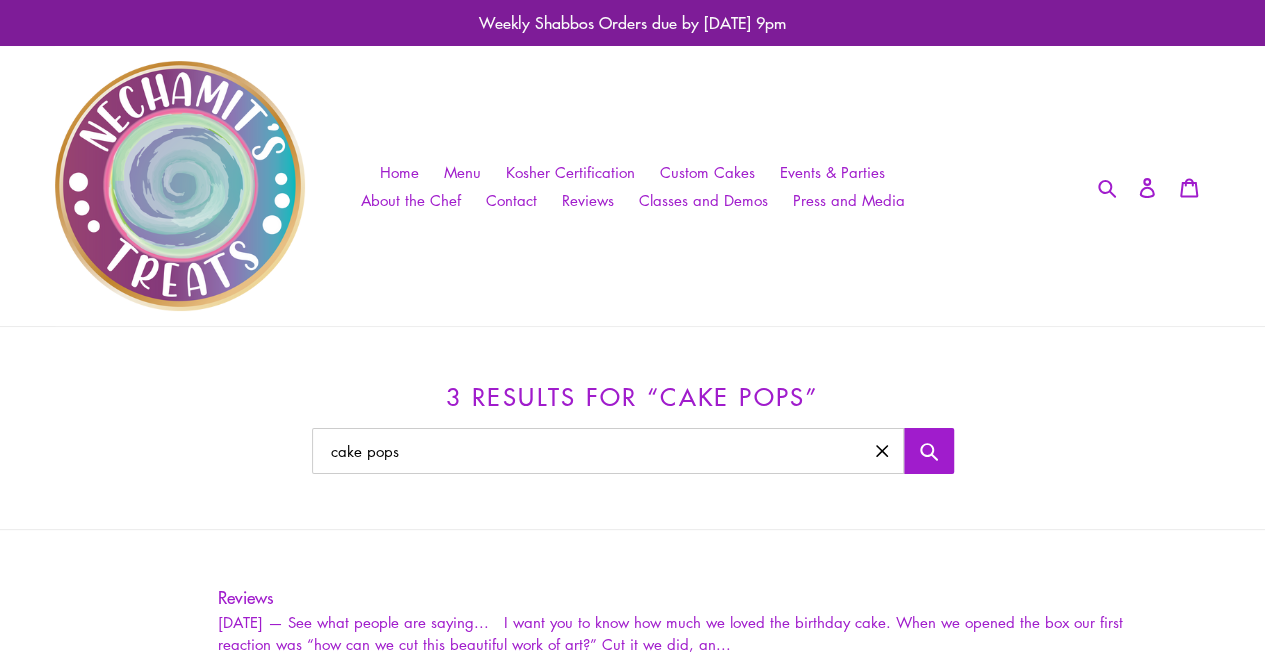 click on "Search results:
3 results for “cake pops”
cake pops
Search results
Reviews
Reviews
July 20, 2020 —
See what people are saying...
I want you to know how much we loved the birthday cake. When we opened the box our first reaction was “how can we cut this beautiful work of art?” Cut it we did, an...
/" at bounding box center [632, 637] 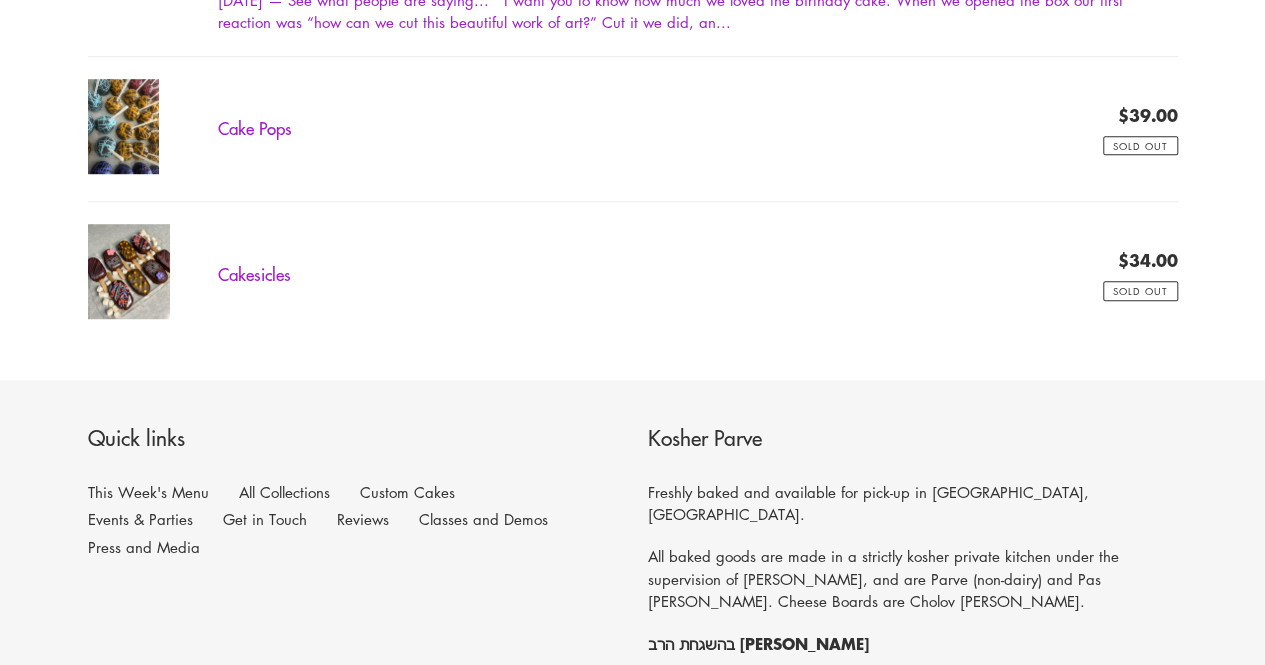 scroll, scrollTop: 582, scrollLeft: 0, axis: vertical 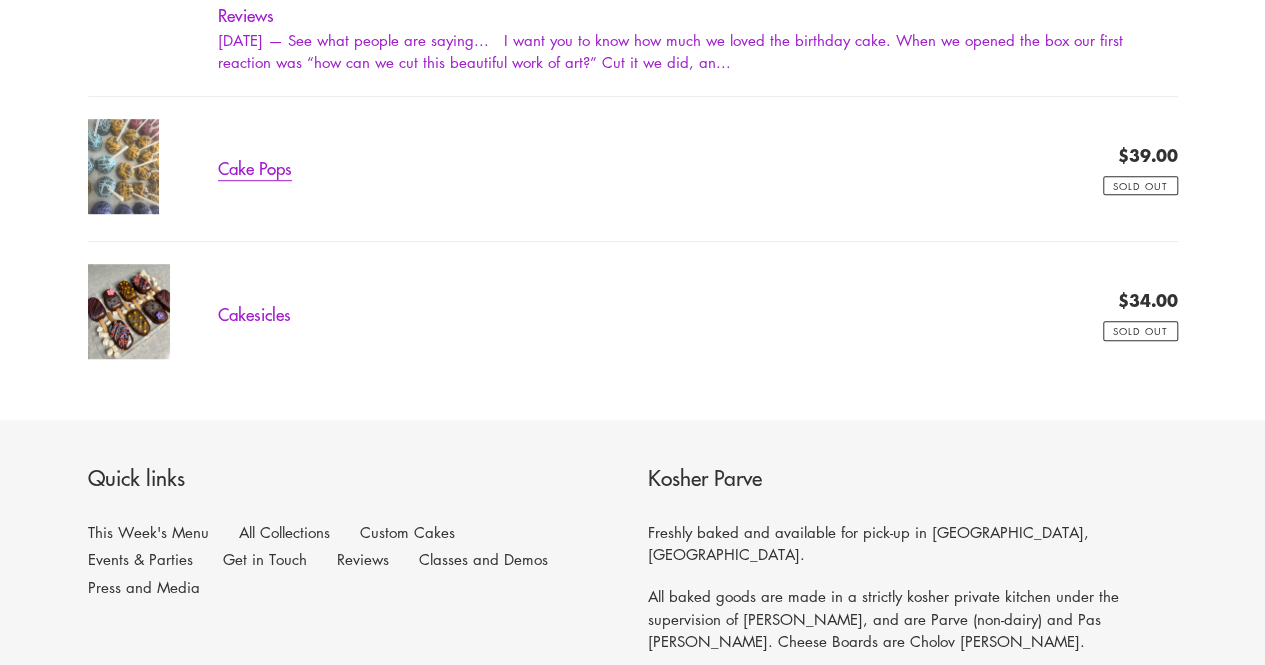 click on "Cake Pops" at bounding box center [633, 169] 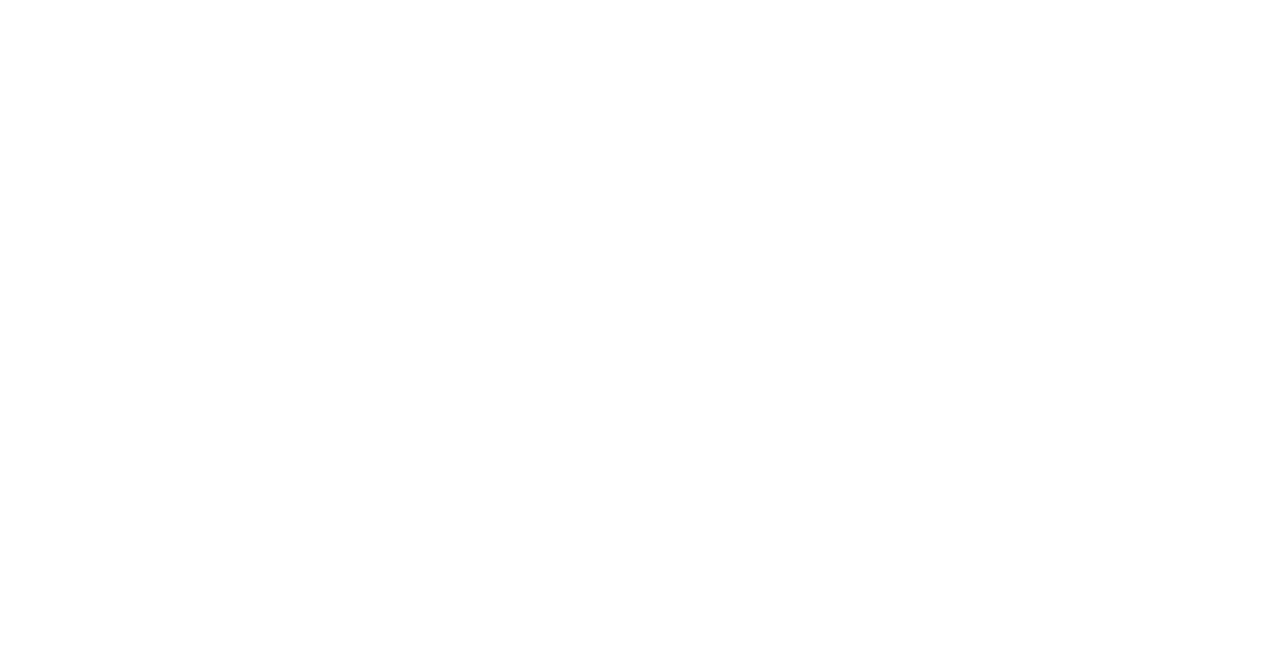 scroll, scrollTop: 0, scrollLeft: 0, axis: both 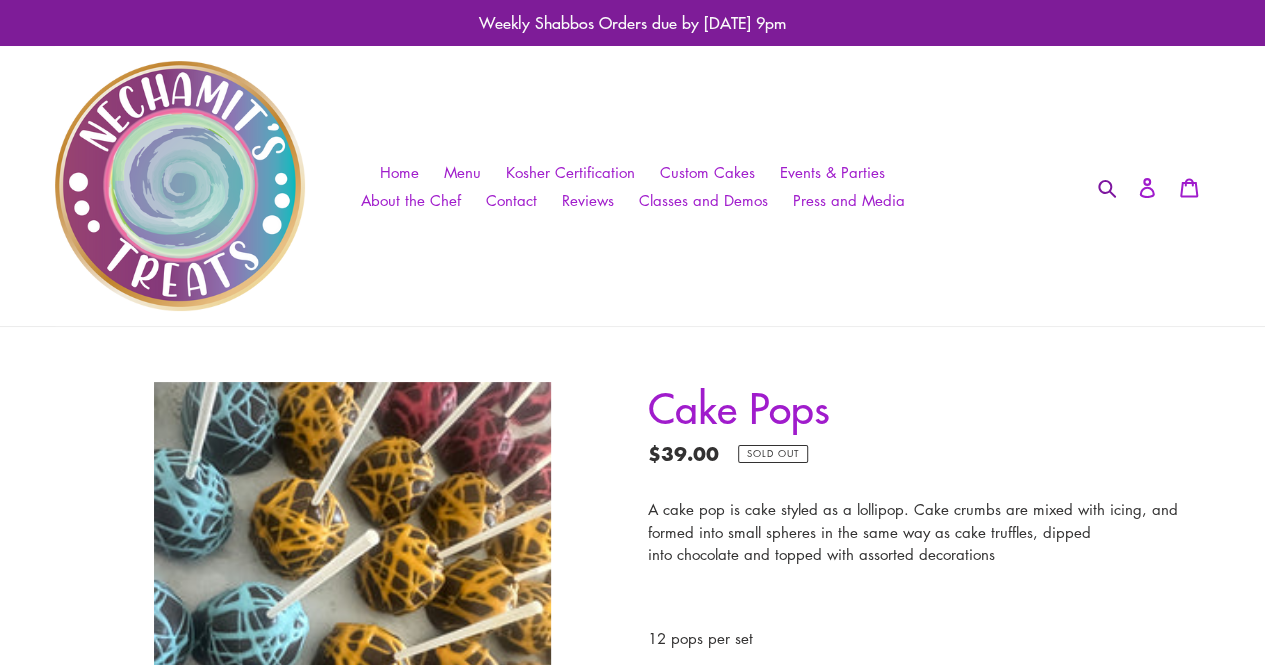 click on "Search" at bounding box center (1108, 185) 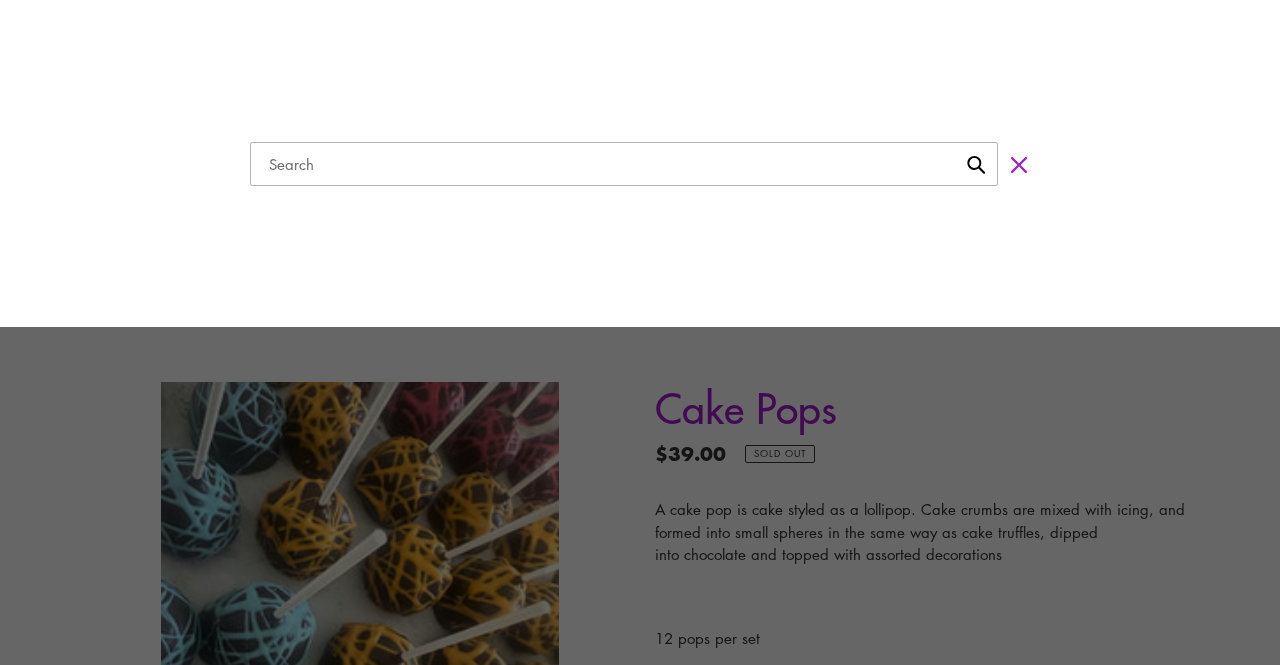 click at bounding box center [624, 164] 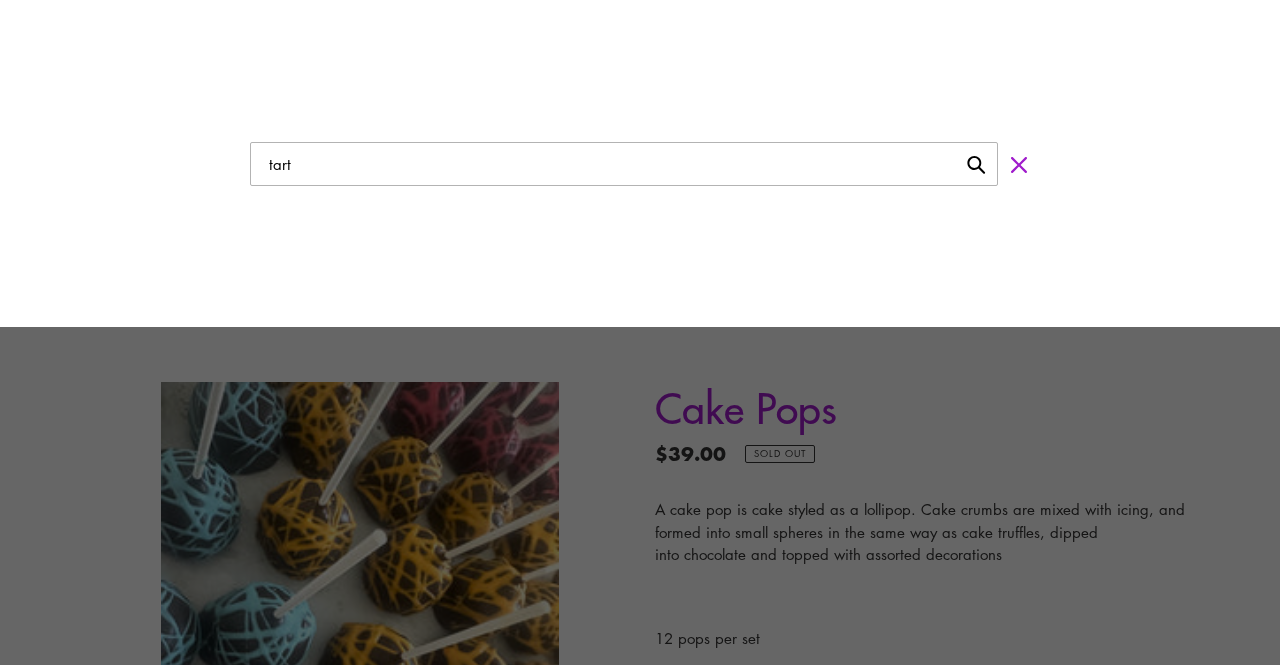 type on "tart" 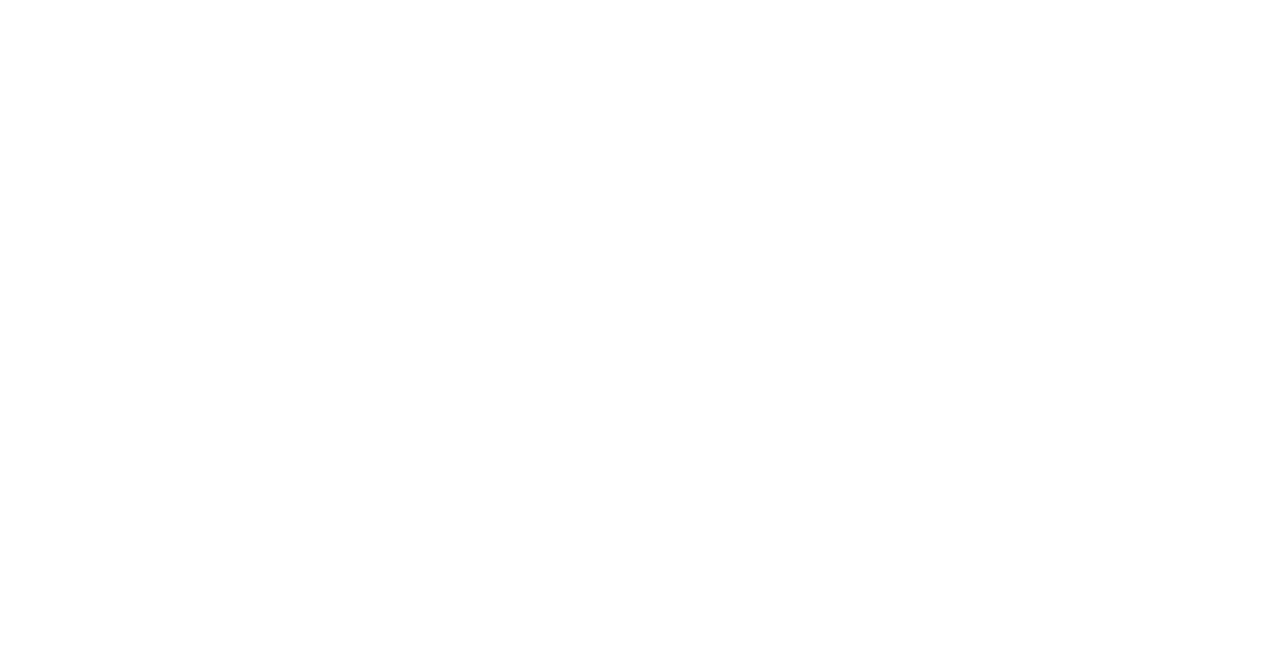 scroll, scrollTop: 0, scrollLeft: 0, axis: both 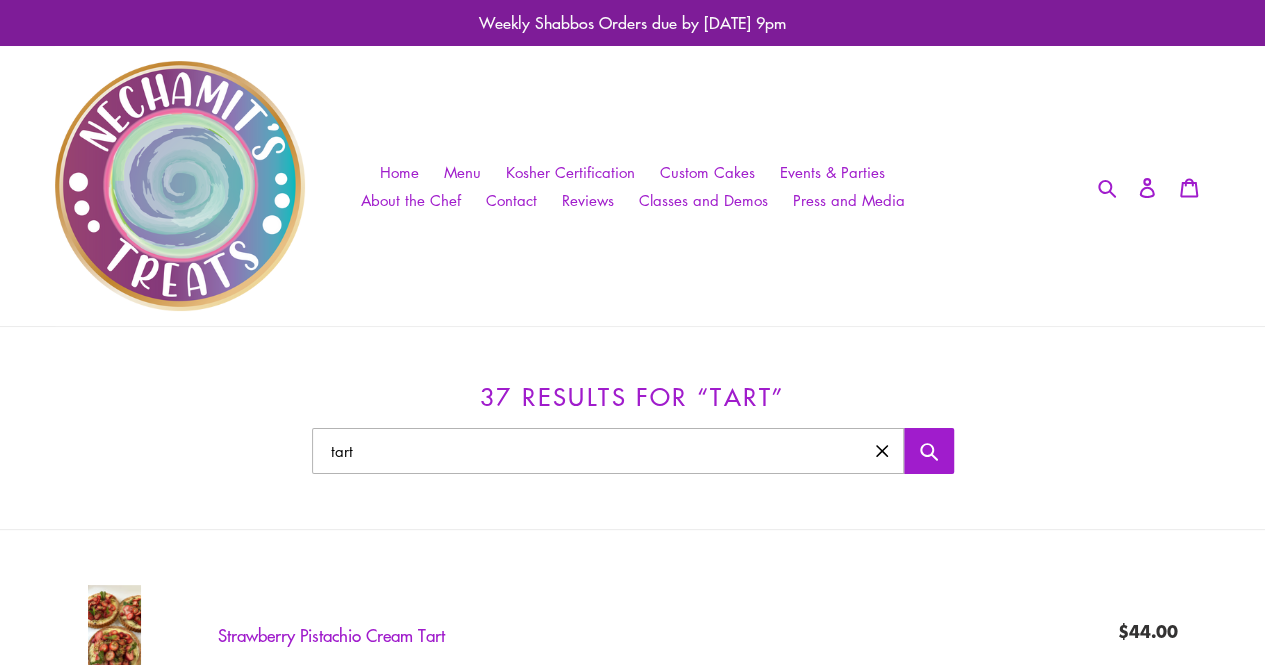 click on "tart" at bounding box center (608, 451) 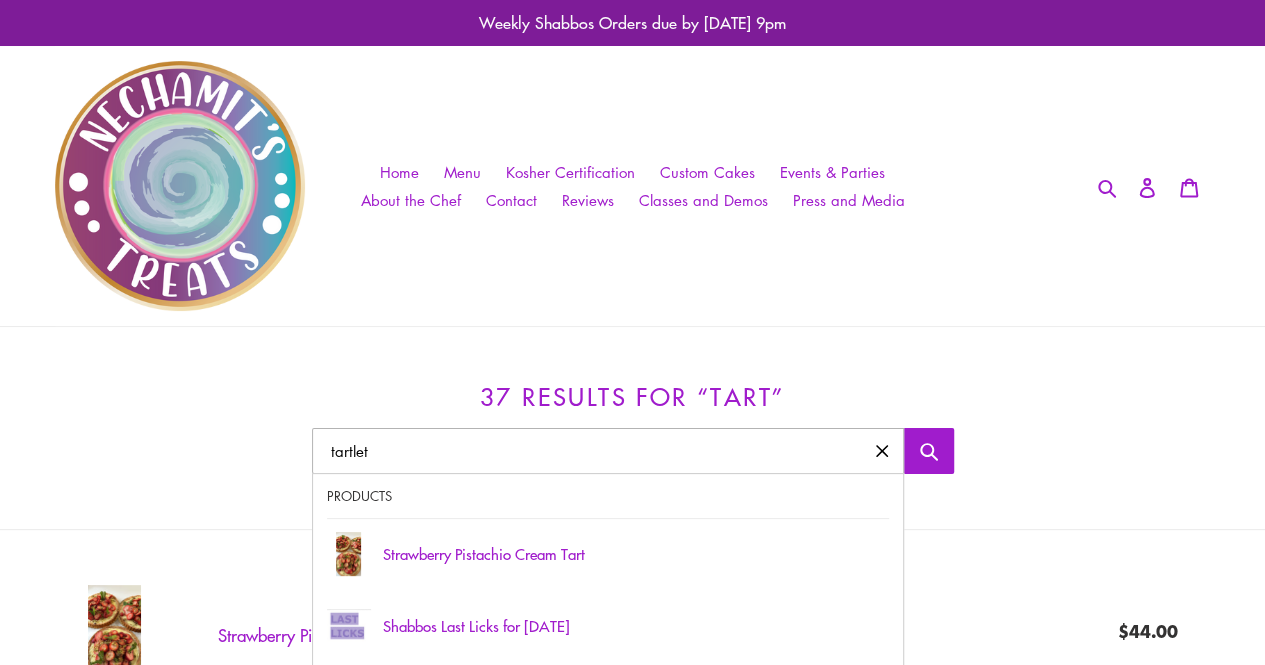 type on "tartlet" 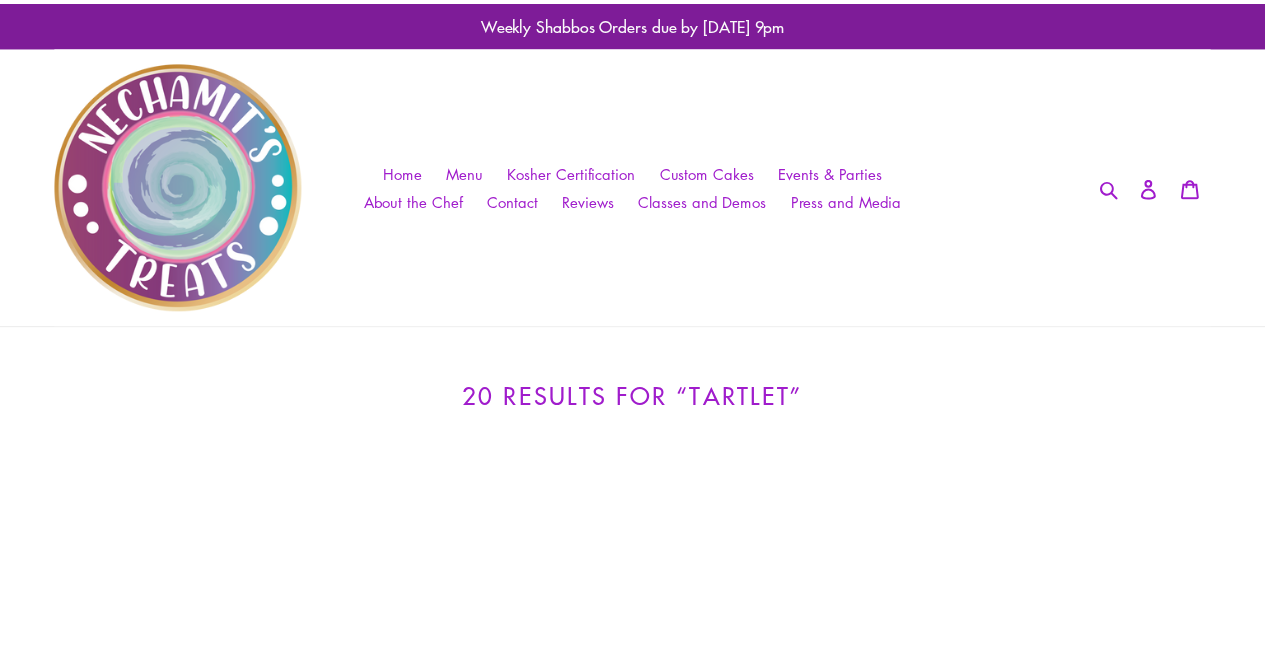 scroll, scrollTop: 0, scrollLeft: 0, axis: both 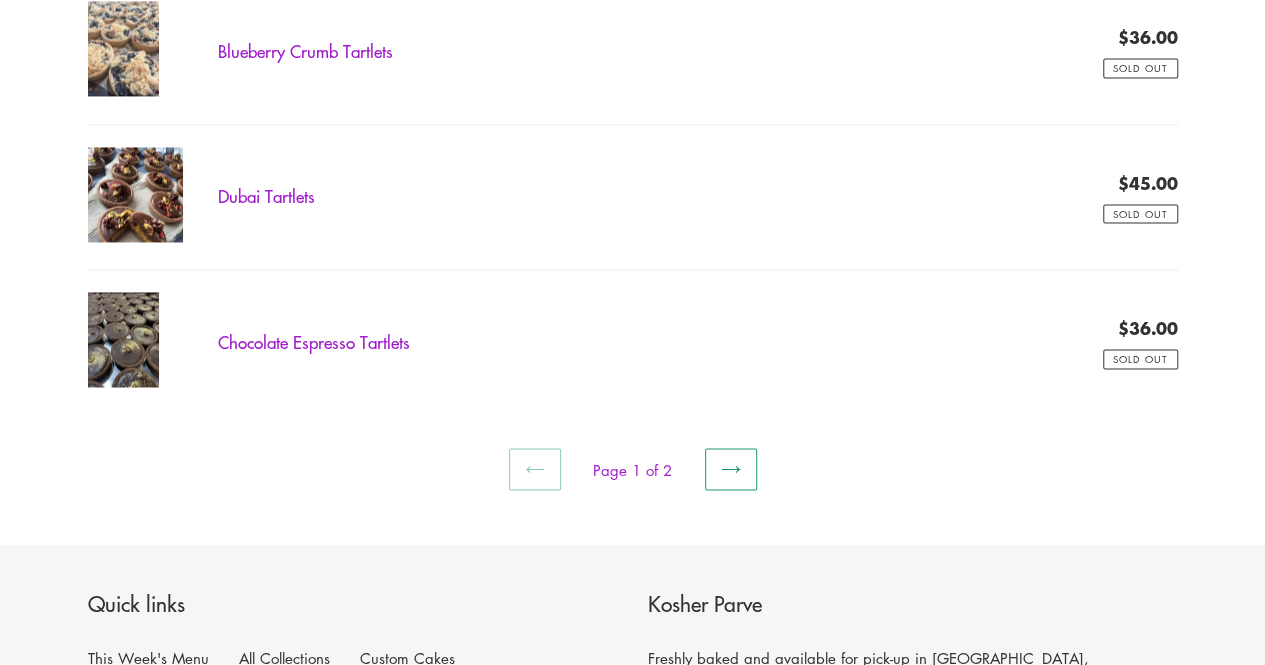 click on "Skip to content
Just added to your cart
Qty:
View cart ( )
Continue shopping
Submit
Close search
Weekly Shabbos Orders due by [DATE] 9pm
Home" at bounding box center [632, -204] 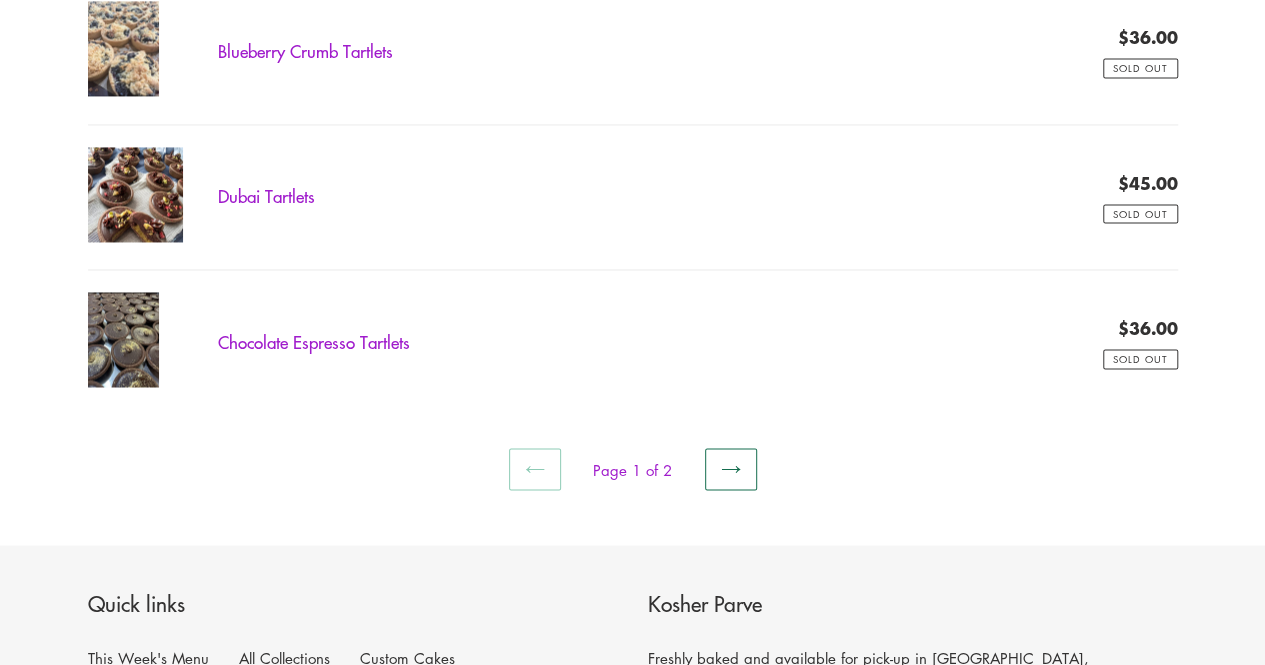 click 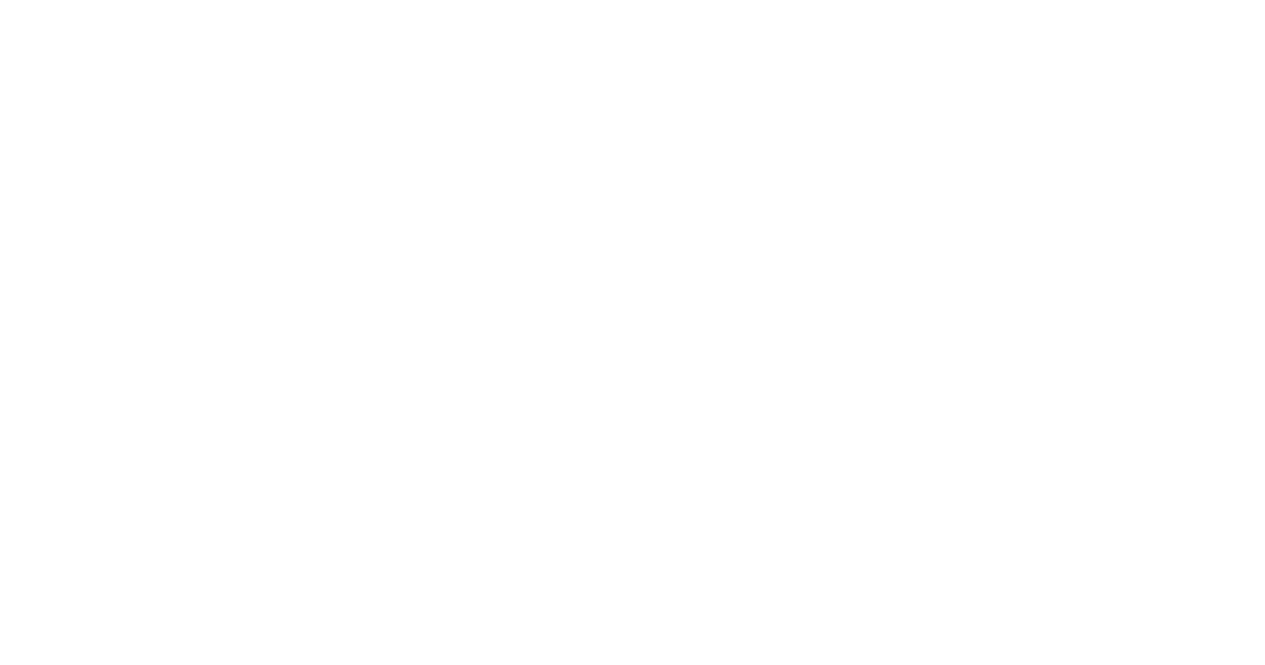 scroll, scrollTop: 0, scrollLeft: 0, axis: both 